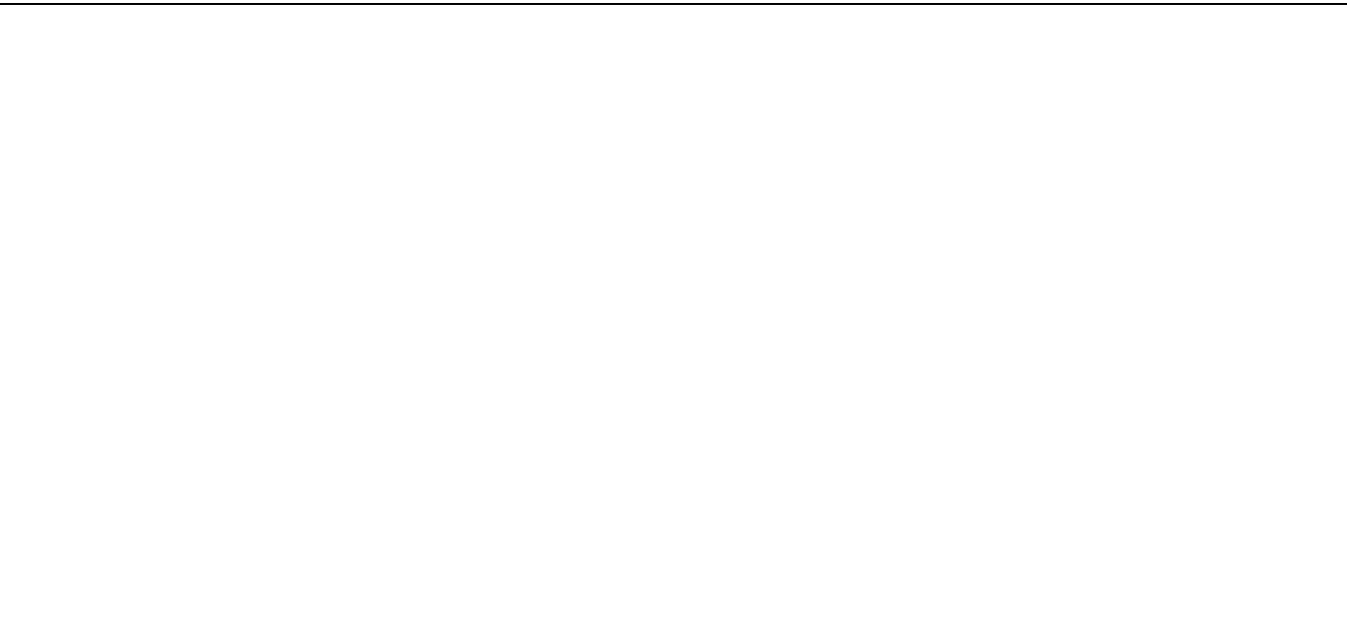 scroll, scrollTop: 0, scrollLeft: 0, axis: both 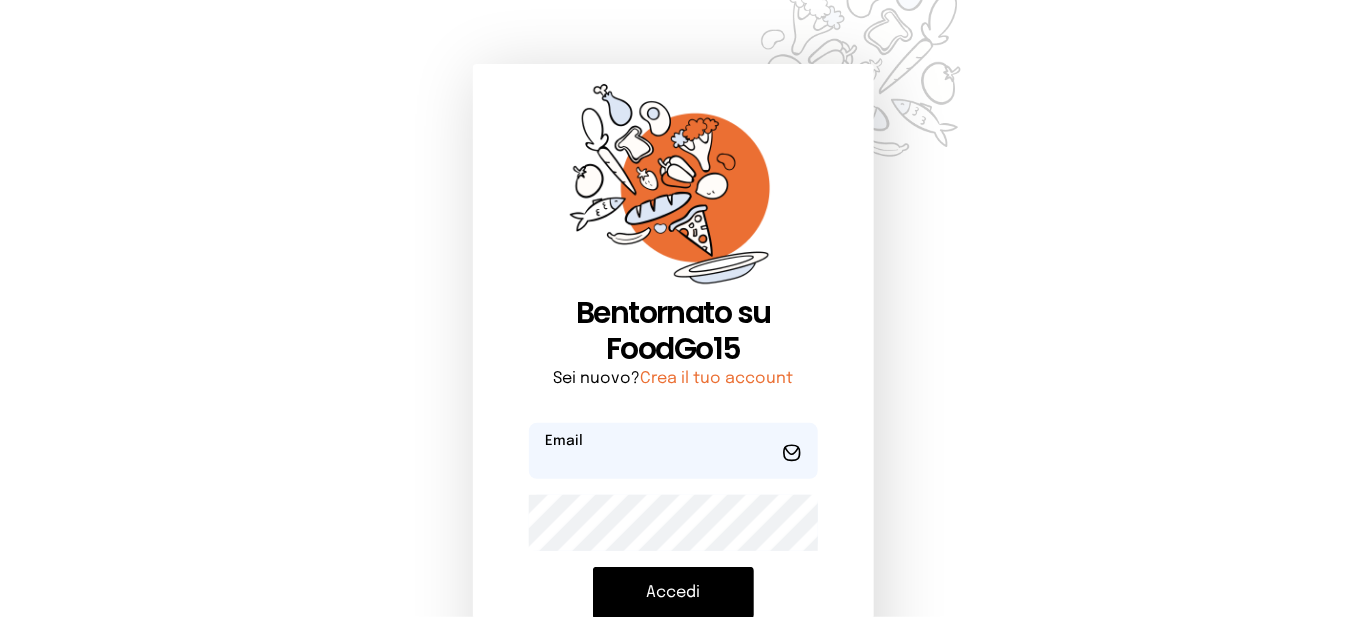type on "**********" 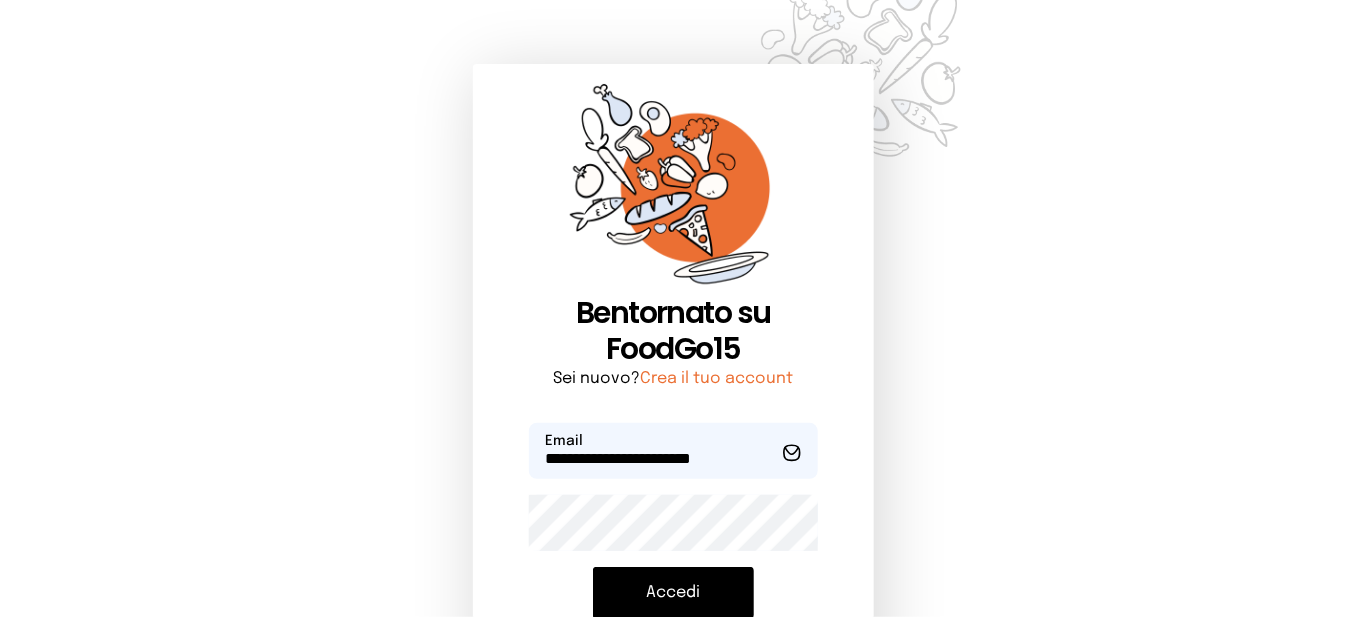click on "Accedi" at bounding box center [673, 593] 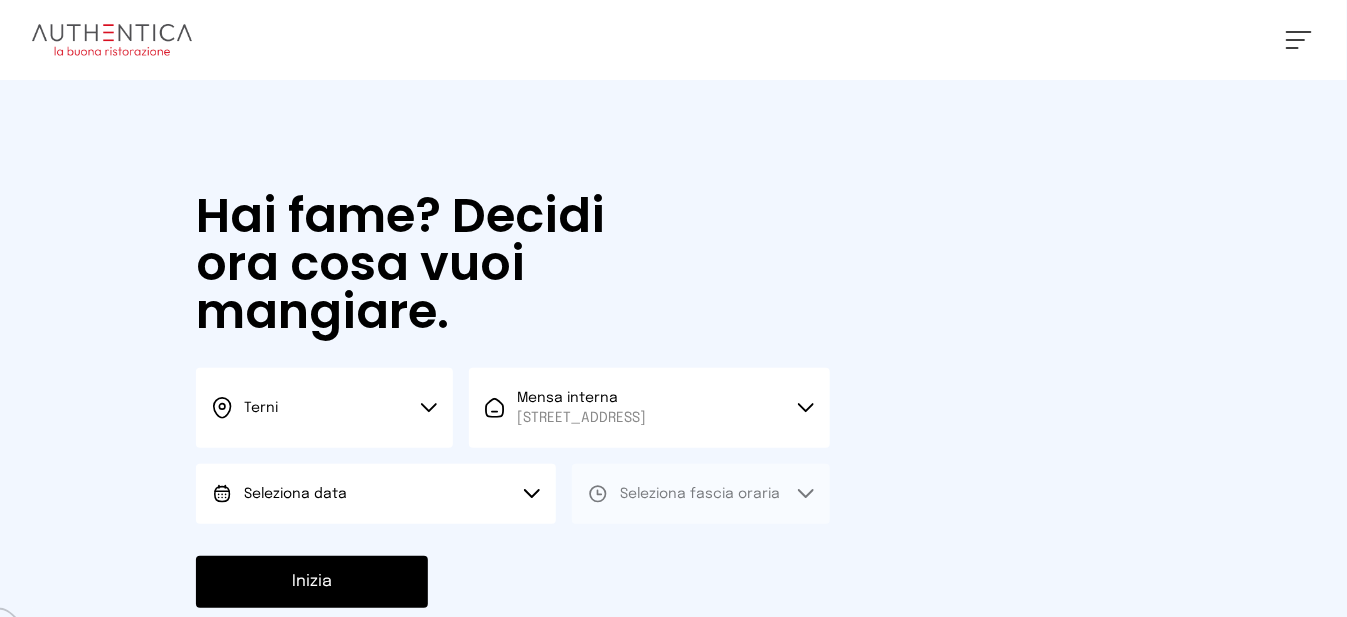 click on "Seleziona data" at bounding box center (376, 494) 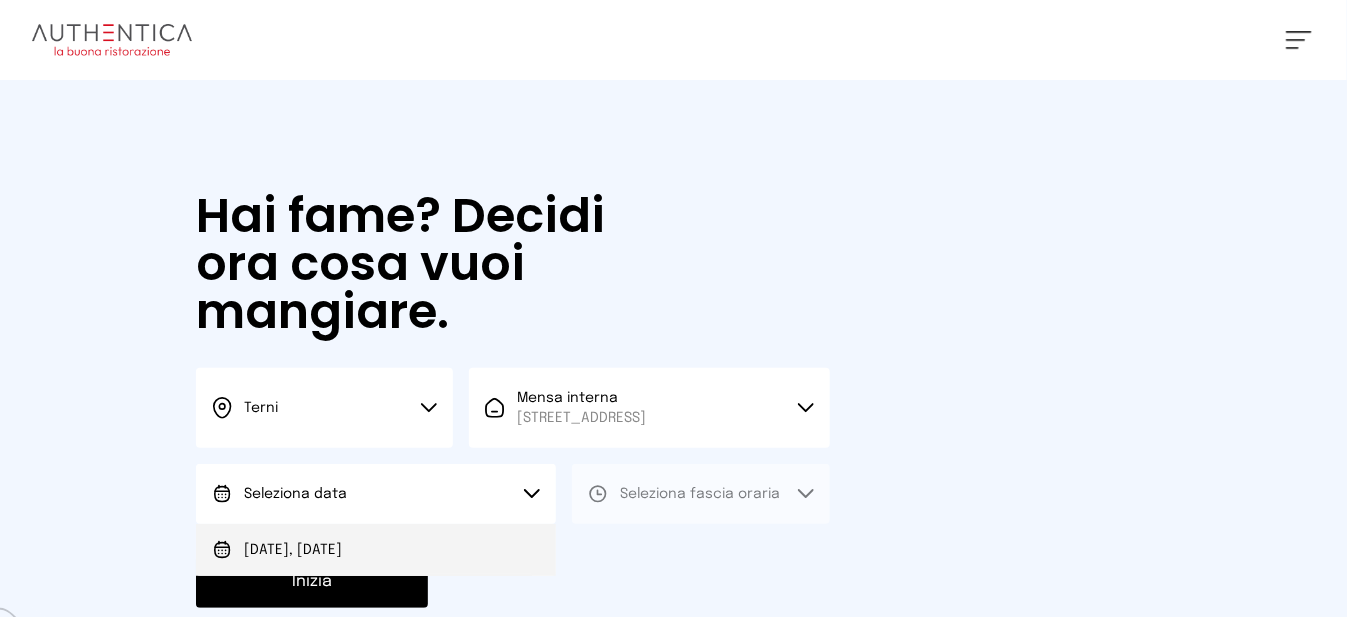 click on "[DATE], [DATE]" at bounding box center [376, 550] 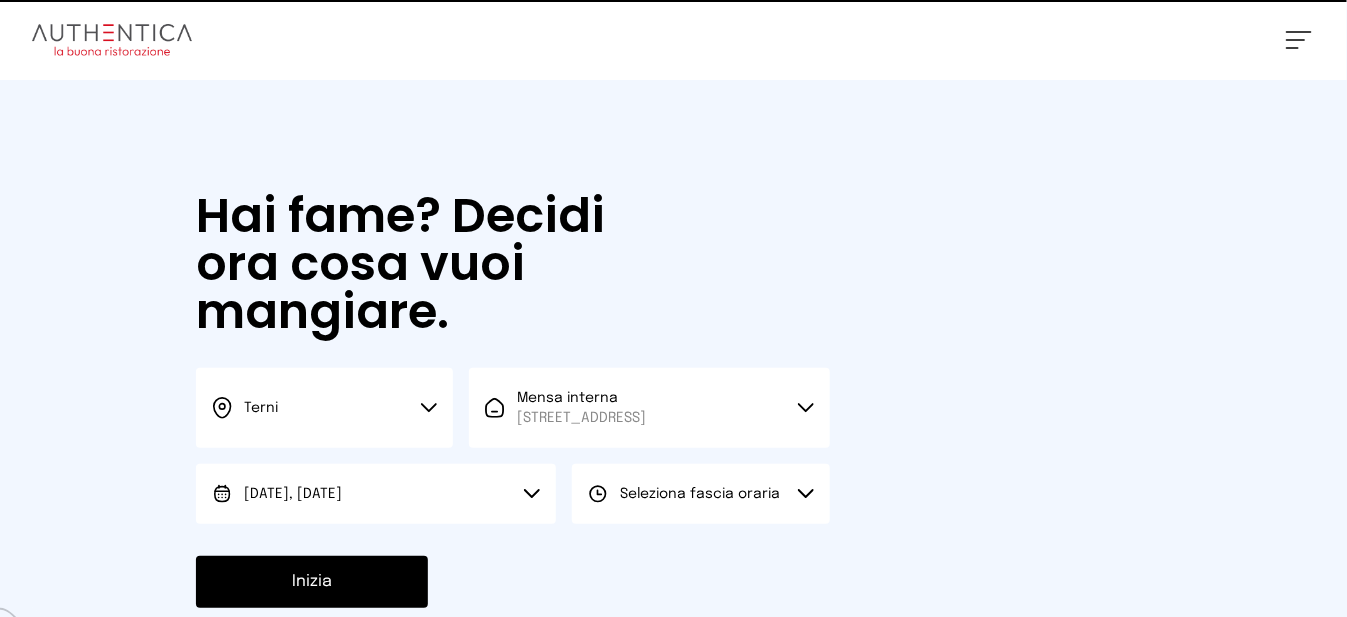 click on "Seleziona fascia oraria" at bounding box center [700, 494] 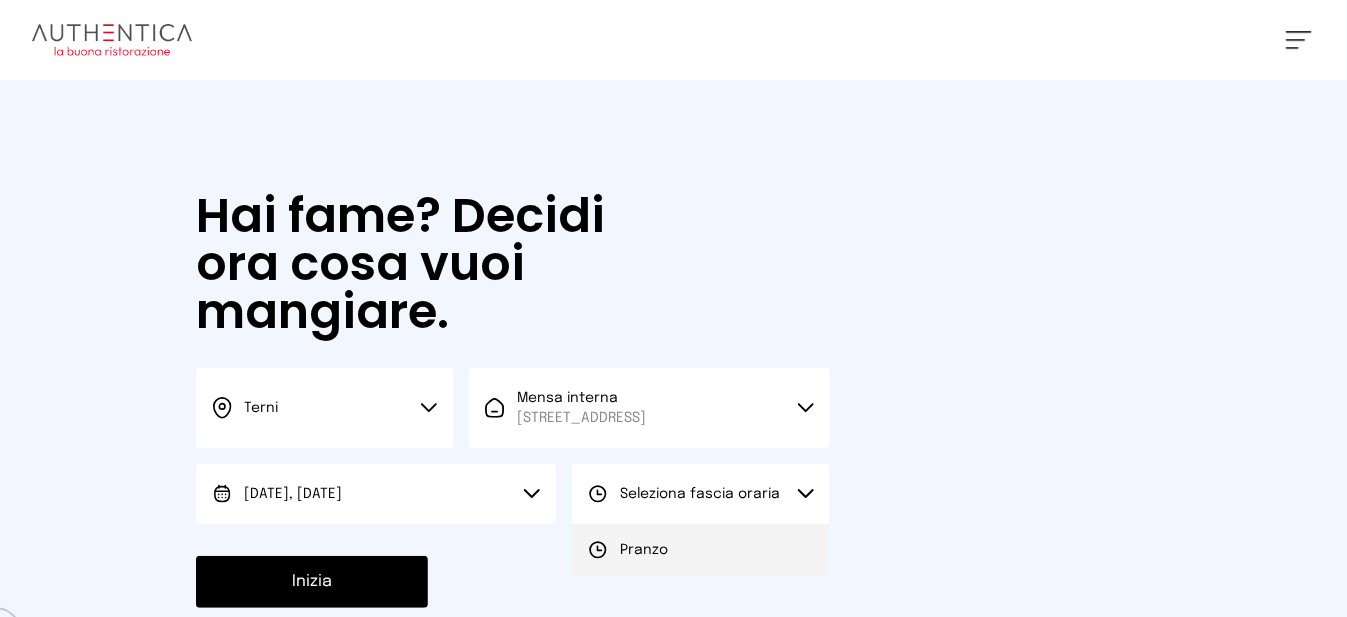 click on "Pranzo" at bounding box center [700, 550] 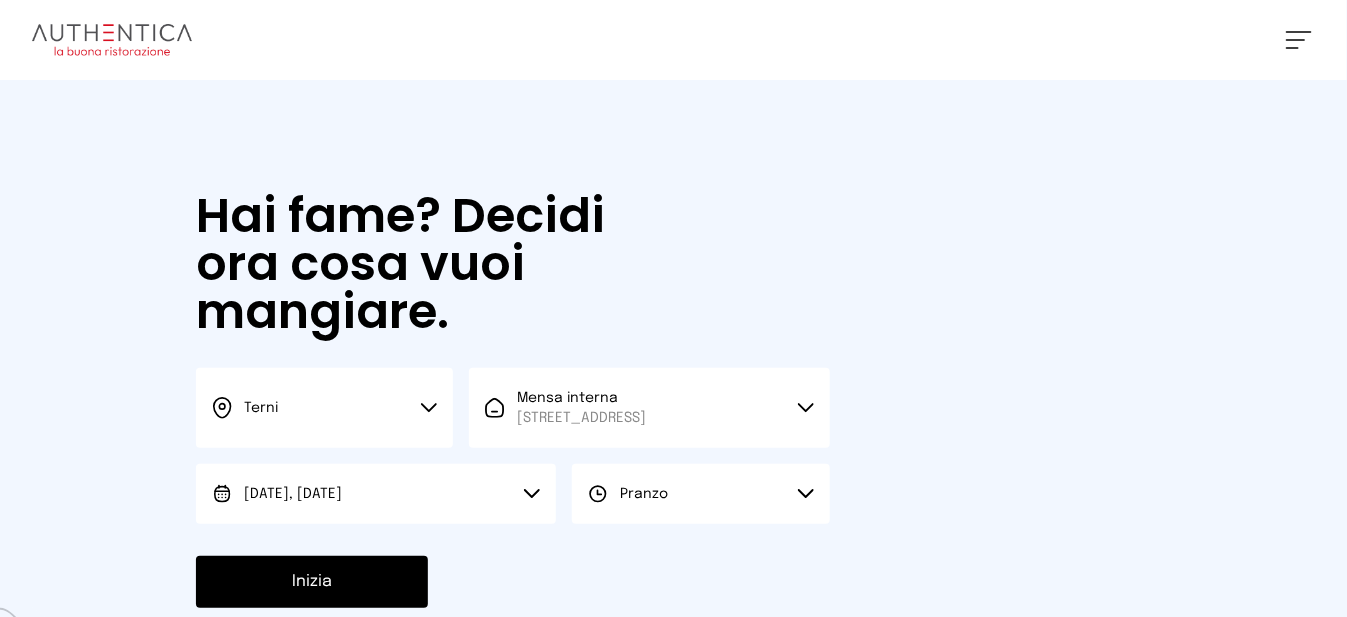 click on "Inizia" at bounding box center [312, 582] 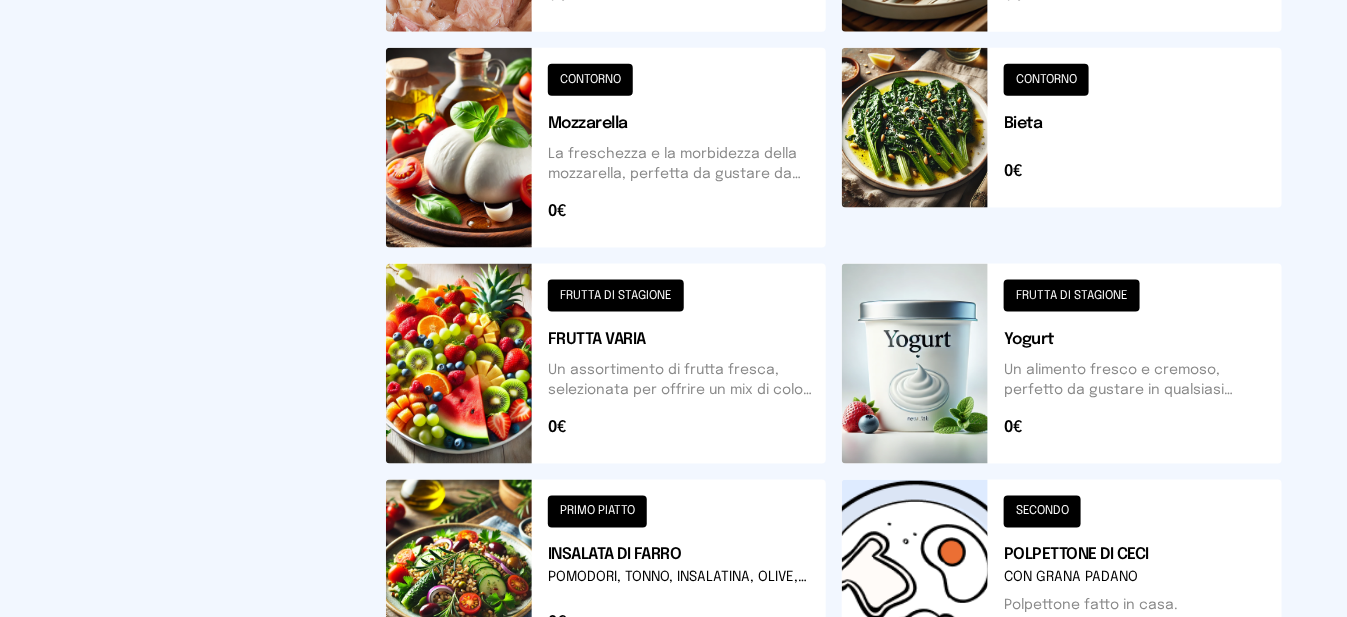 scroll, scrollTop: 1000, scrollLeft: 0, axis: vertical 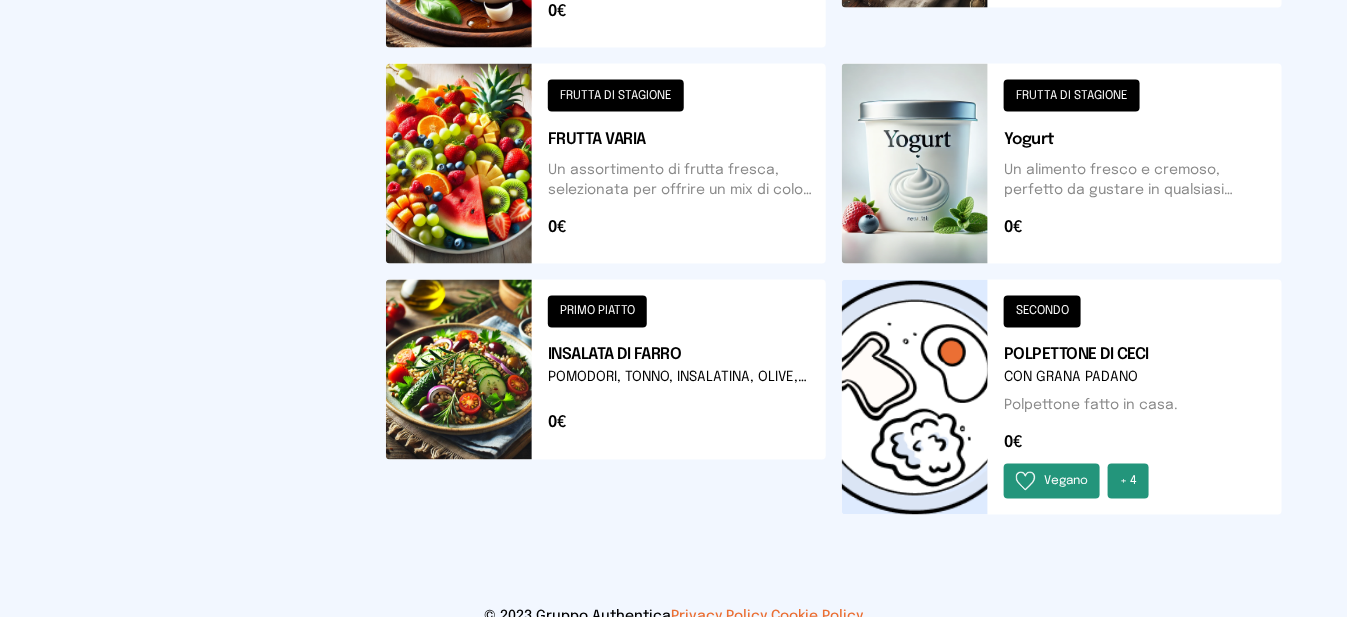 click at bounding box center [606, 397] 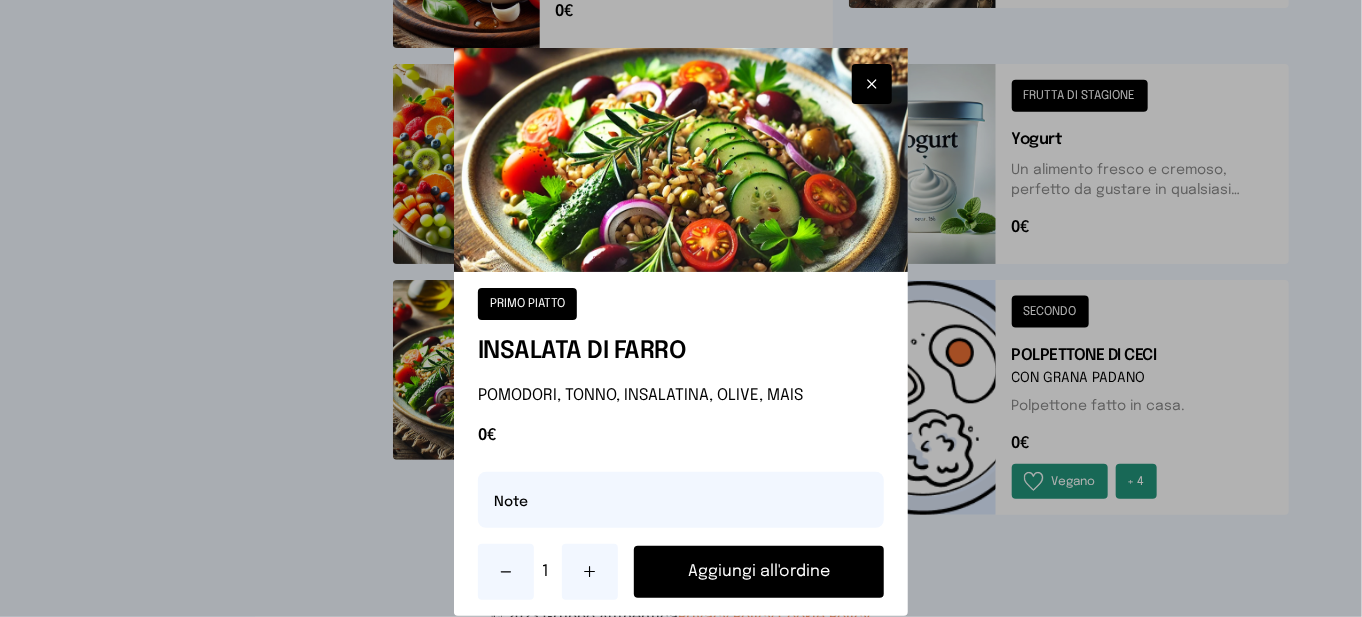 click on "Aggiungi all'ordine" at bounding box center (759, 572) 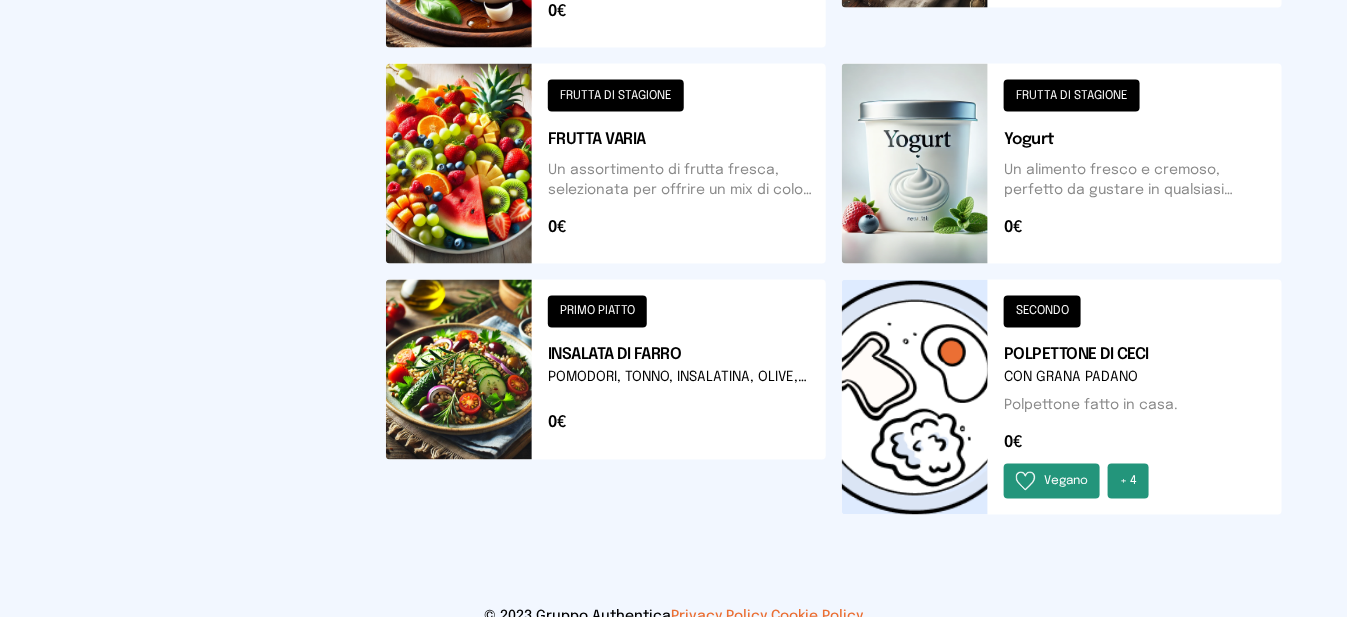 scroll, scrollTop: 773, scrollLeft: 0, axis: vertical 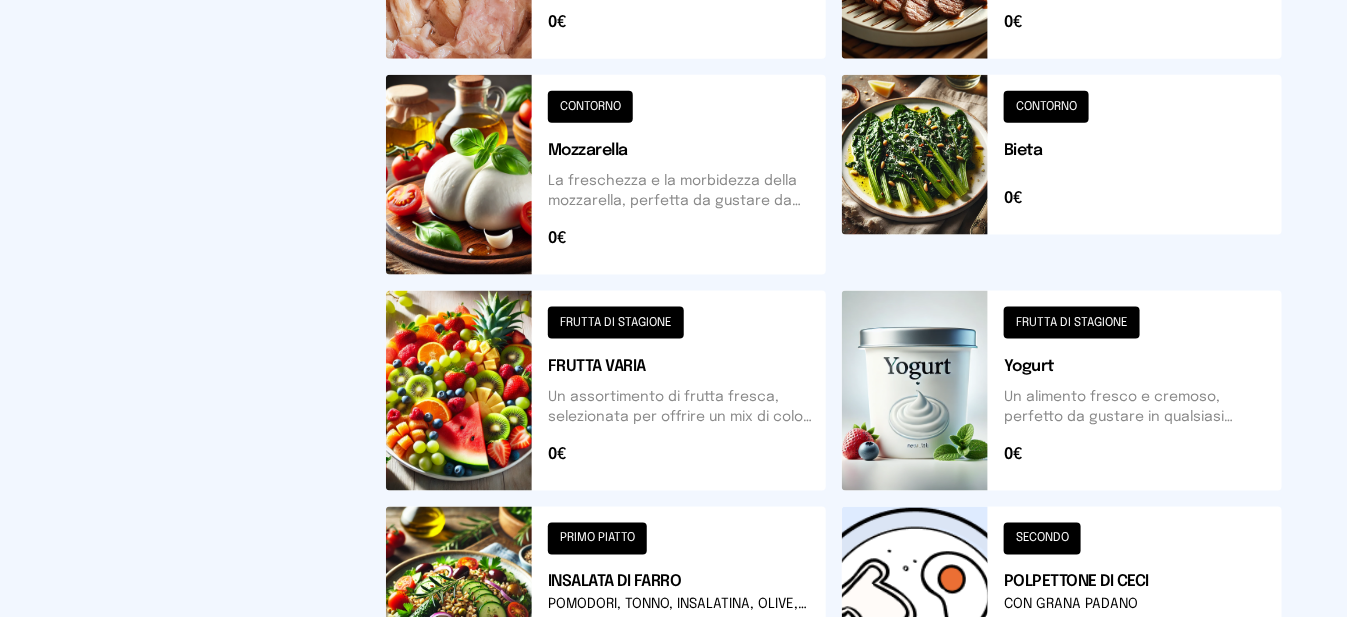 click at bounding box center [606, 391] 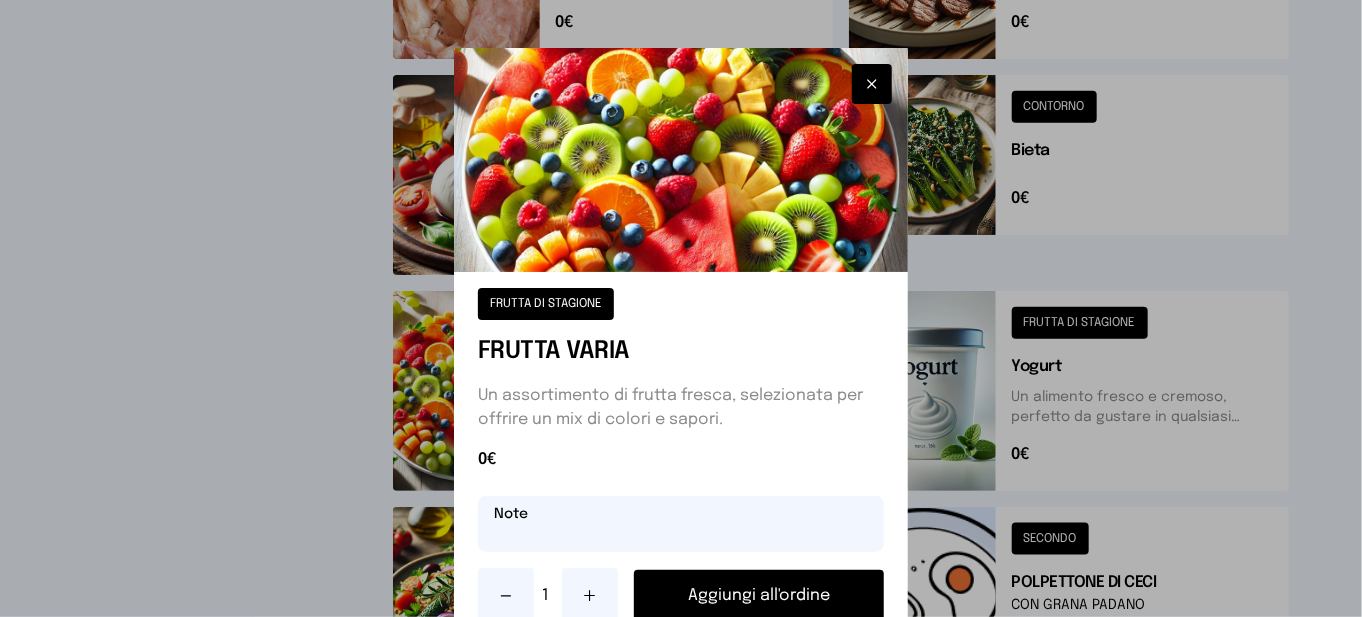 click at bounding box center (681, 524) 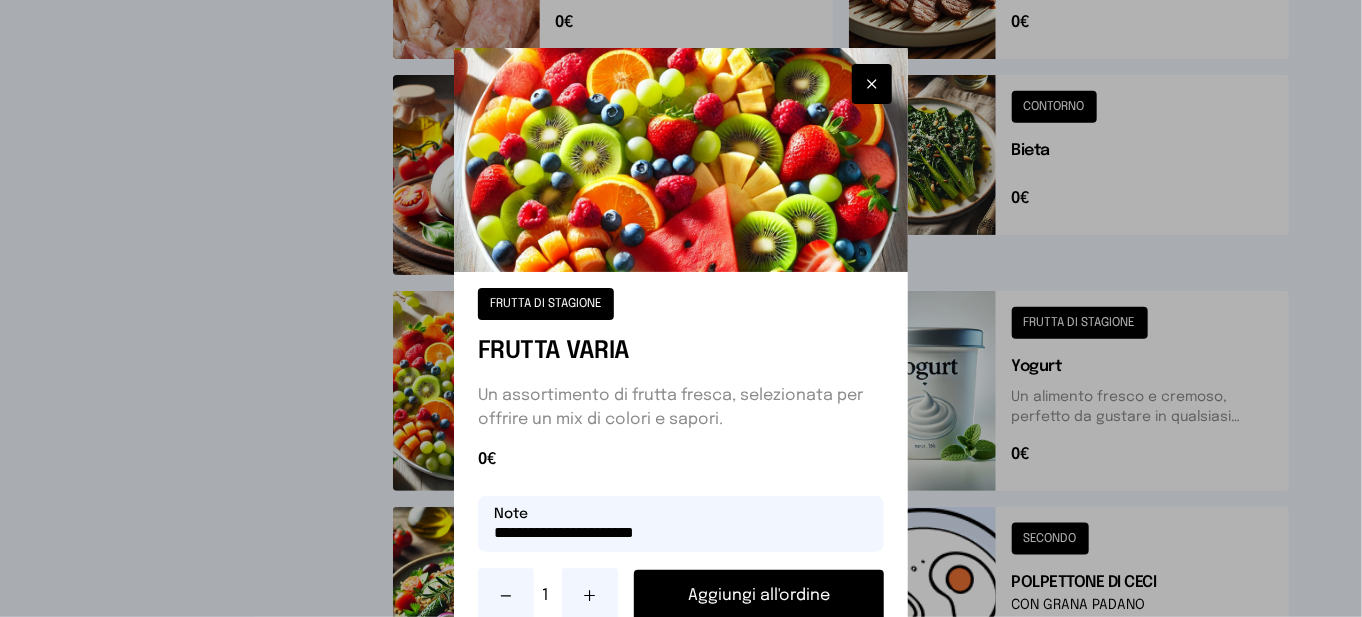 type on "**********" 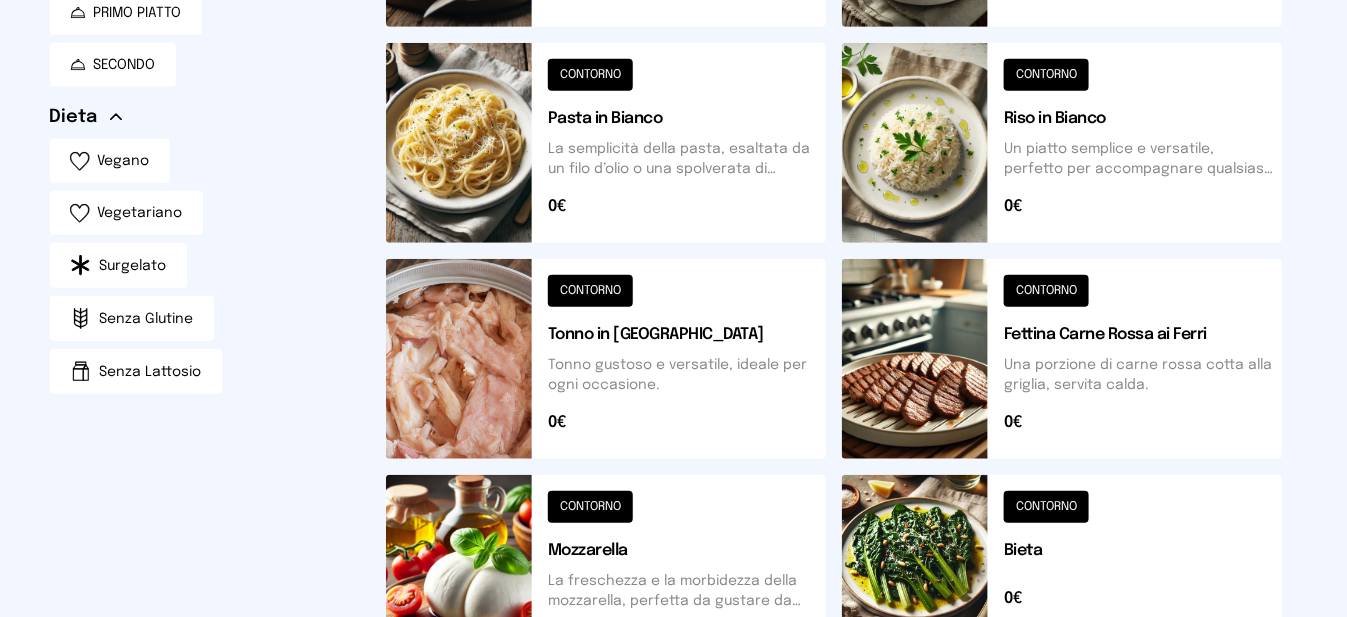 scroll, scrollTop: 0, scrollLeft: 0, axis: both 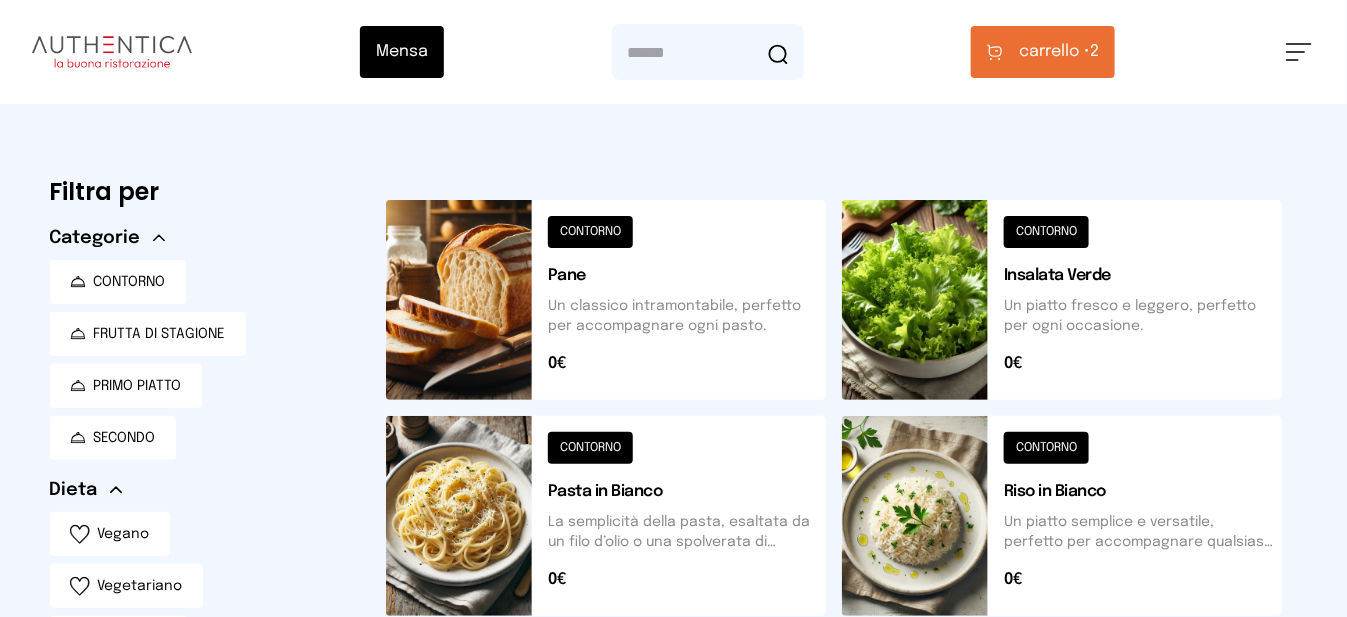 click on "carrello •" at bounding box center [1054, 52] 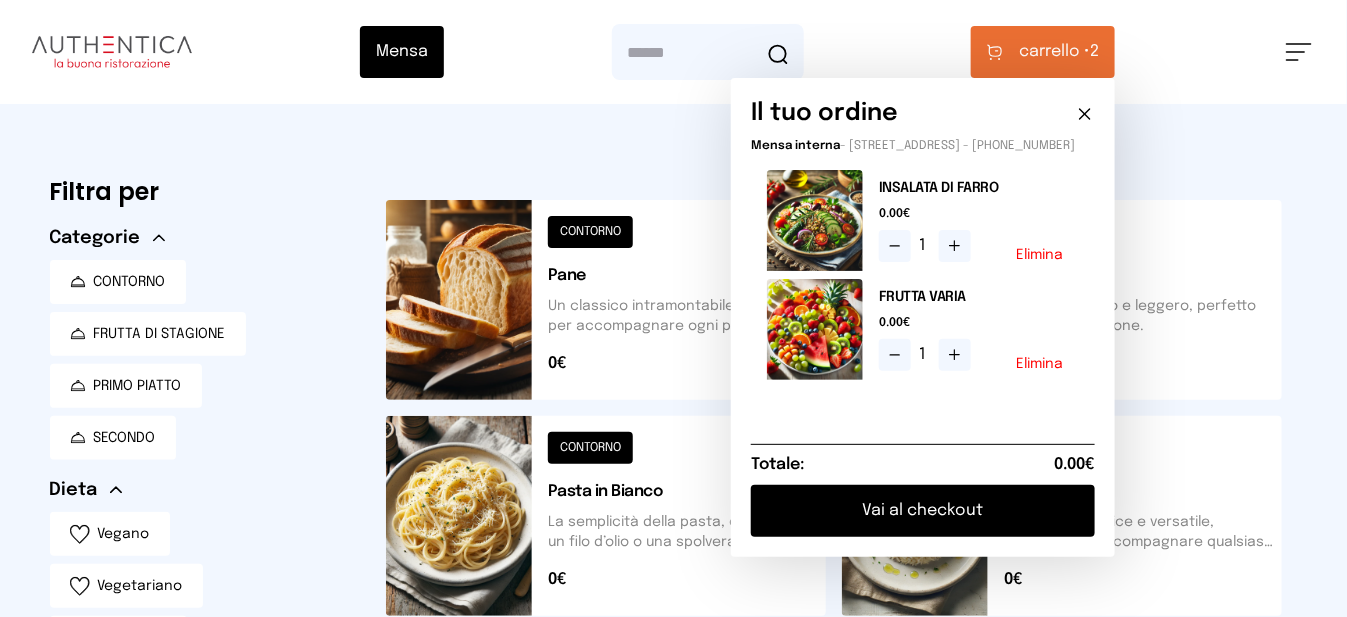 click on "Vai al checkout" at bounding box center [923, 511] 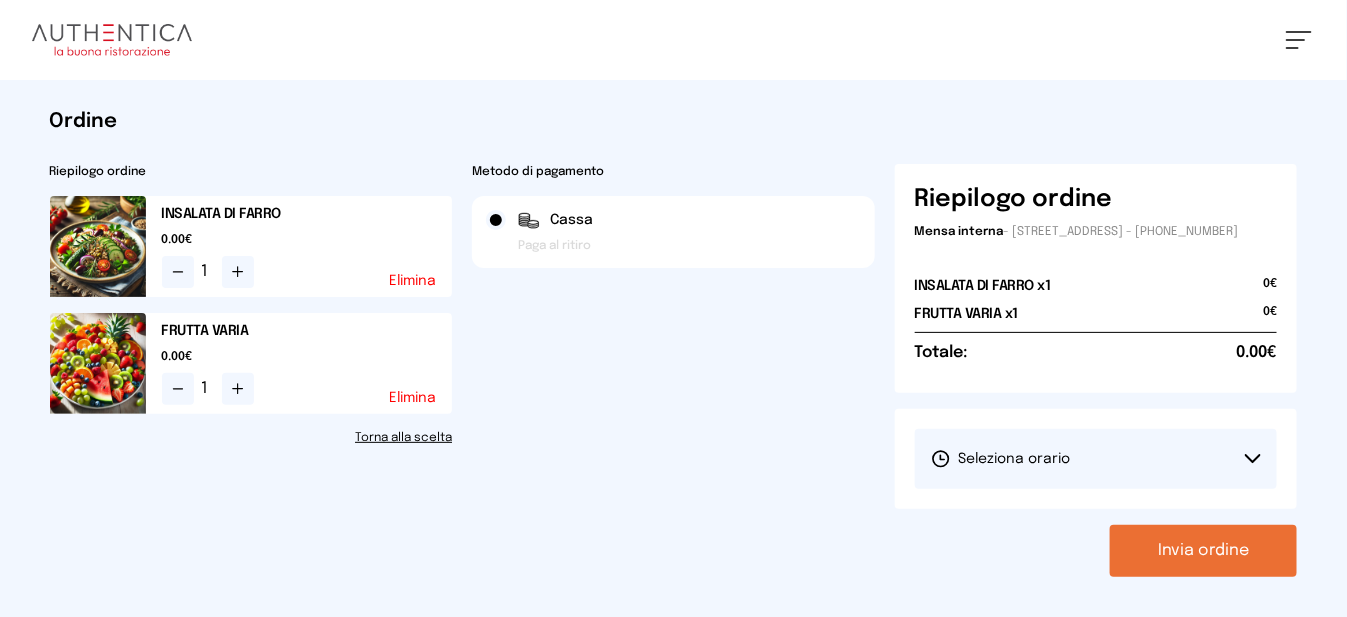 click on "Seleziona orario" at bounding box center (1096, 459) 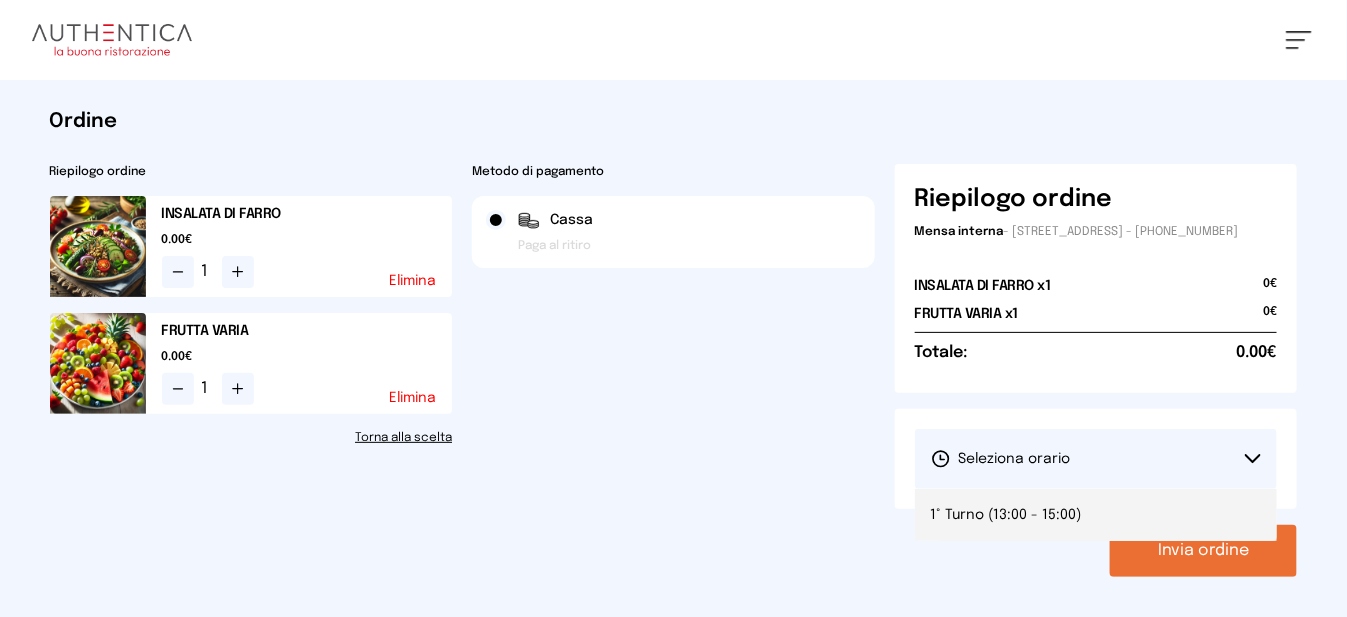 click on "1° Turno (13:00 -
15:00)" at bounding box center [1006, 515] 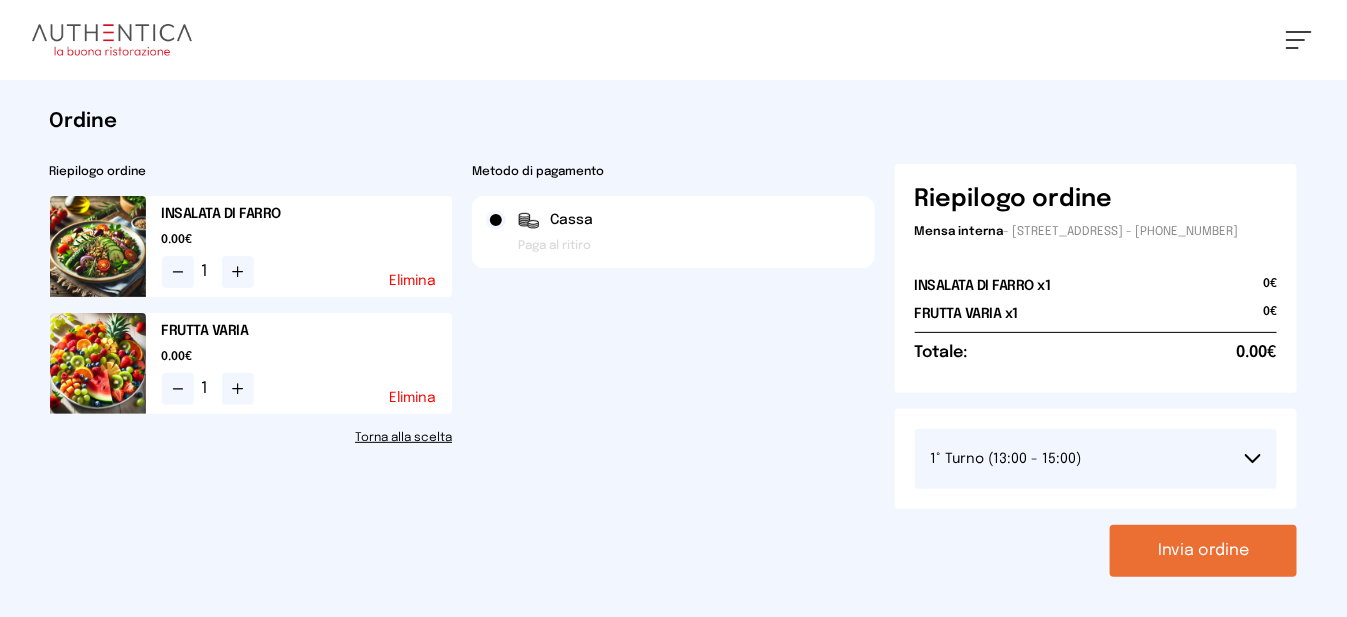 click on "Invia ordine" at bounding box center [1203, 551] 